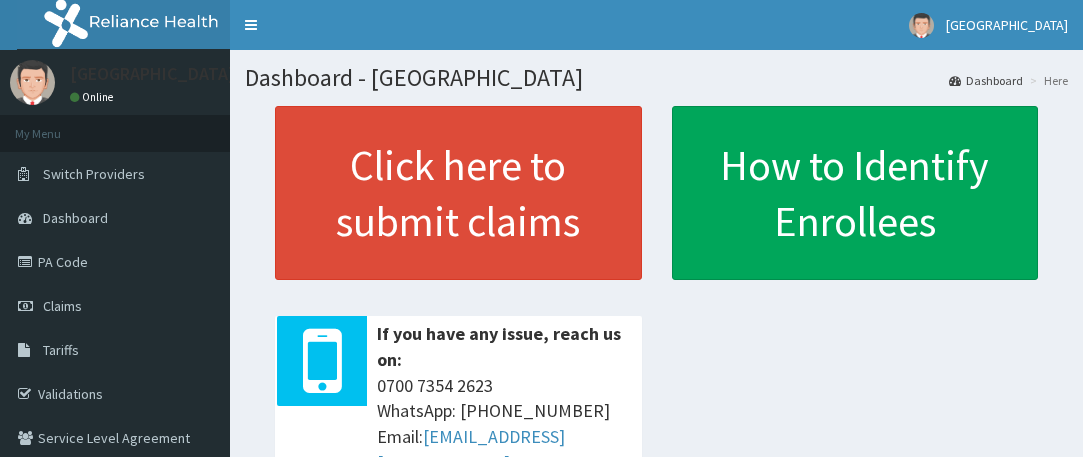 scroll, scrollTop: 0, scrollLeft: 0, axis: both 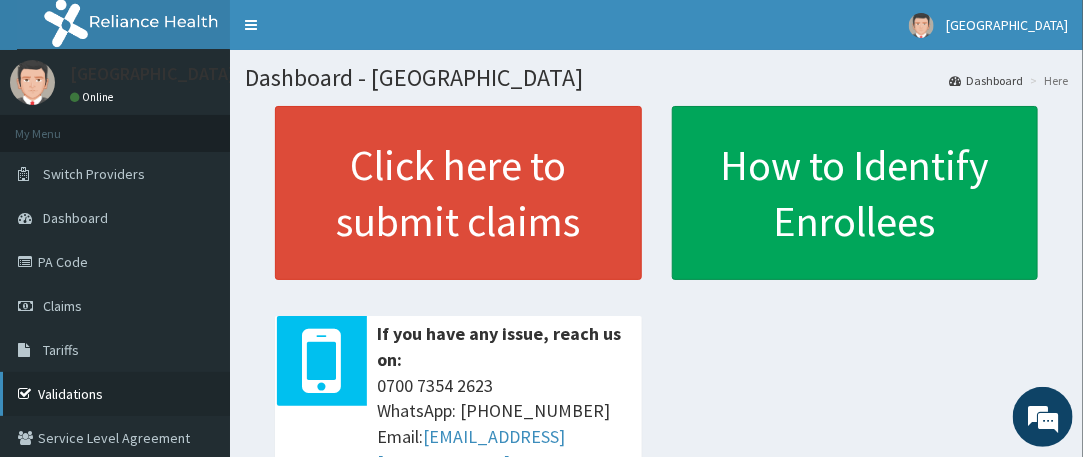 click on "Validations" at bounding box center [115, 394] 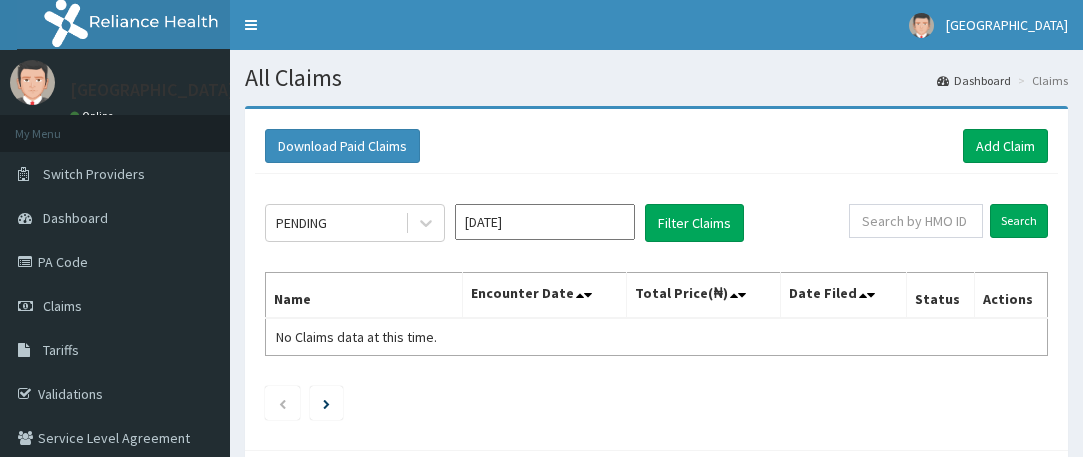 scroll, scrollTop: 0, scrollLeft: 0, axis: both 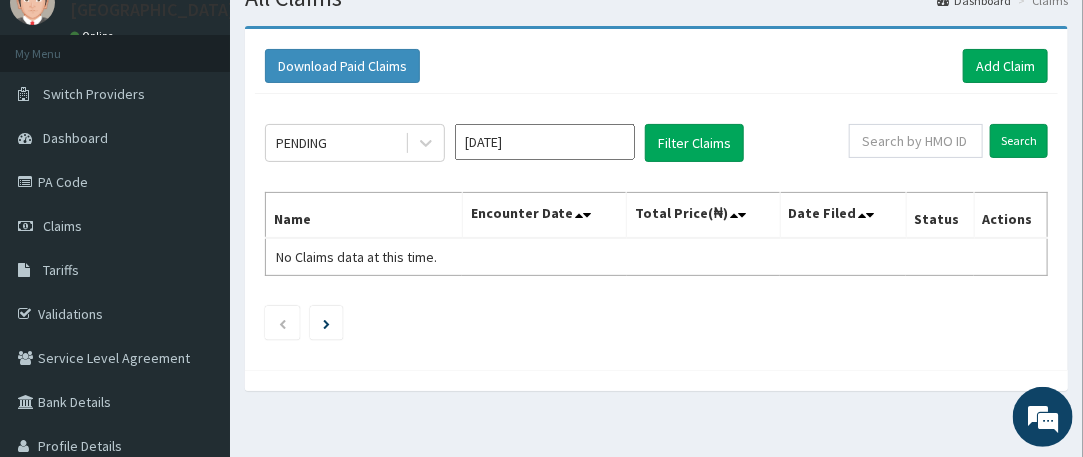 click on "R EL
Toggle navigation
[GEOGRAPHIC_DATA] - [EMAIL_ADDRESS][DOMAIN_NAME] Member since  [DATE] 8:19:21 AM   Profile Sign out" at bounding box center (541, 251) 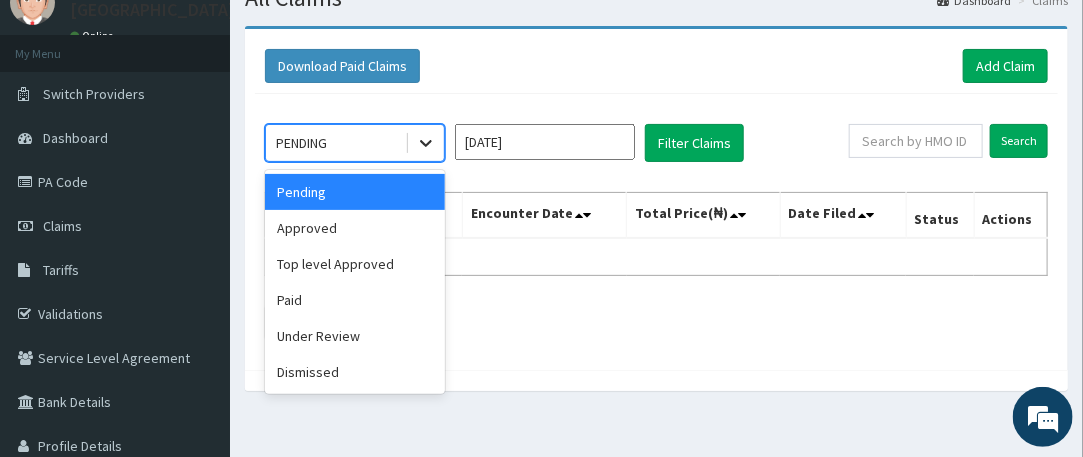 click 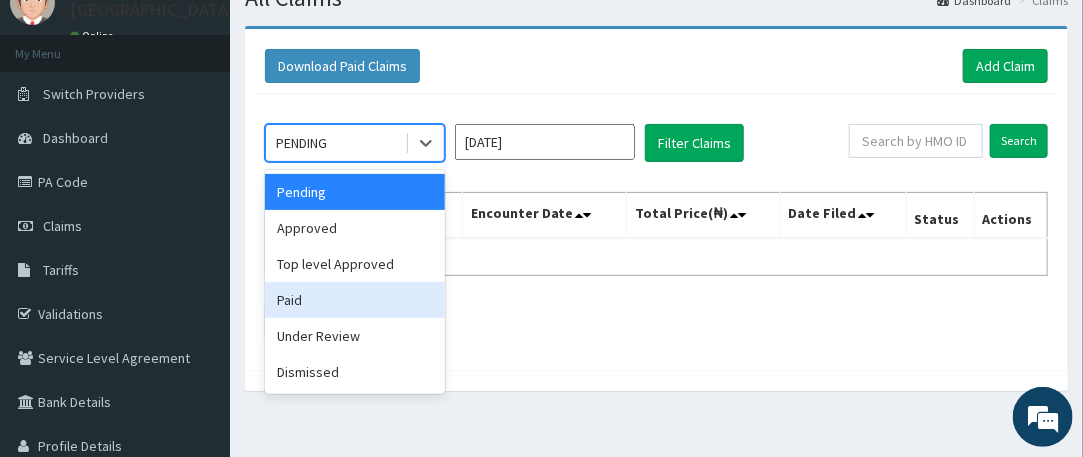 click on "Paid" at bounding box center [355, 300] 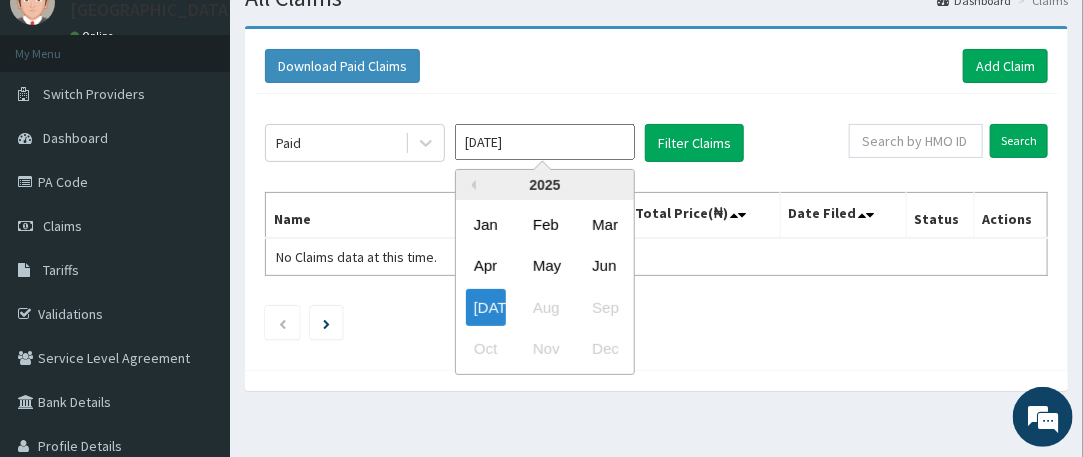 click on "[DATE]" at bounding box center [545, 142] 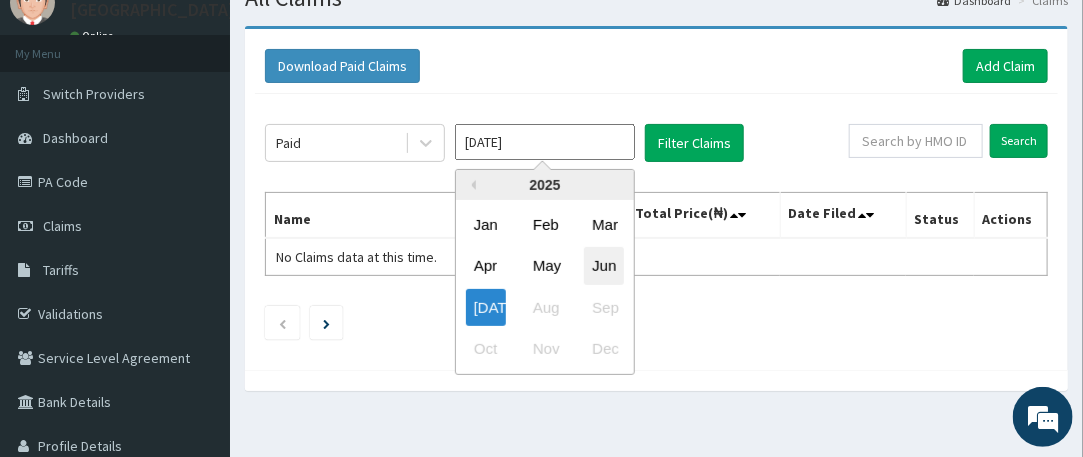 click on "Jun" at bounding box center (604, 266) 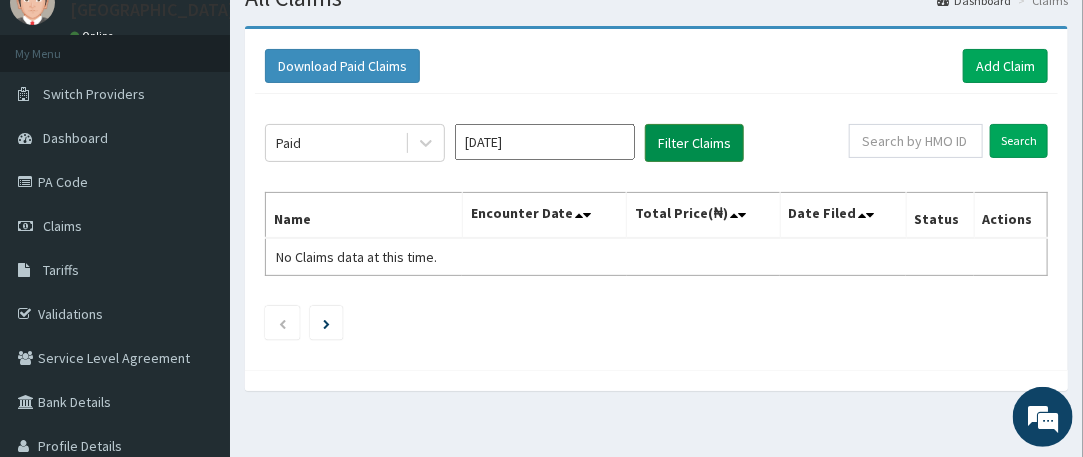 click on "Filter Claims" at bounding box center [694, 143] 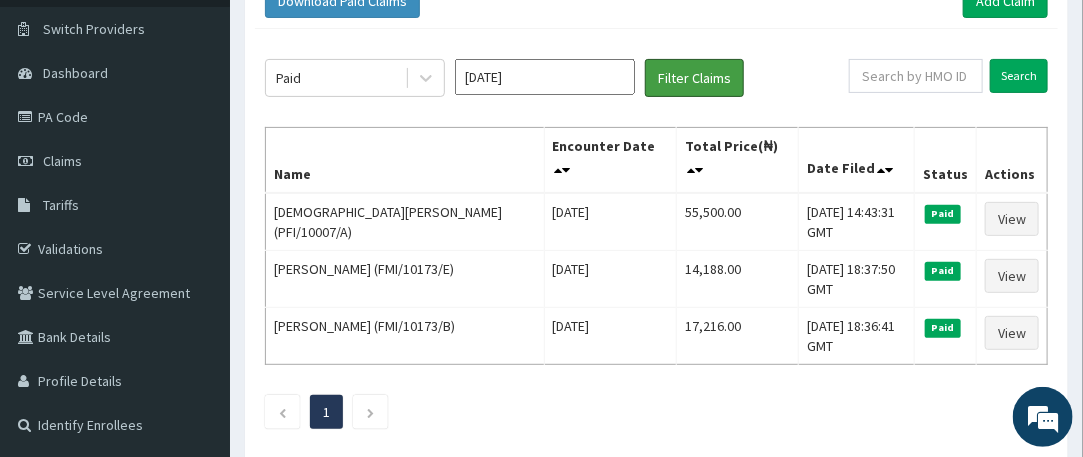 scroll, scrollTop: 160, scrollLeft: 0, axis: vertical 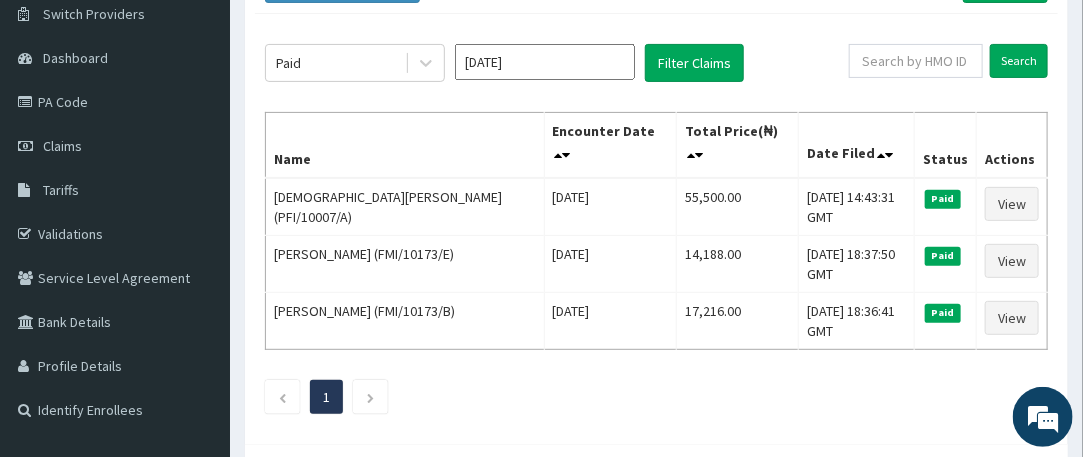 click on "1" at bounding box center [656, 397] 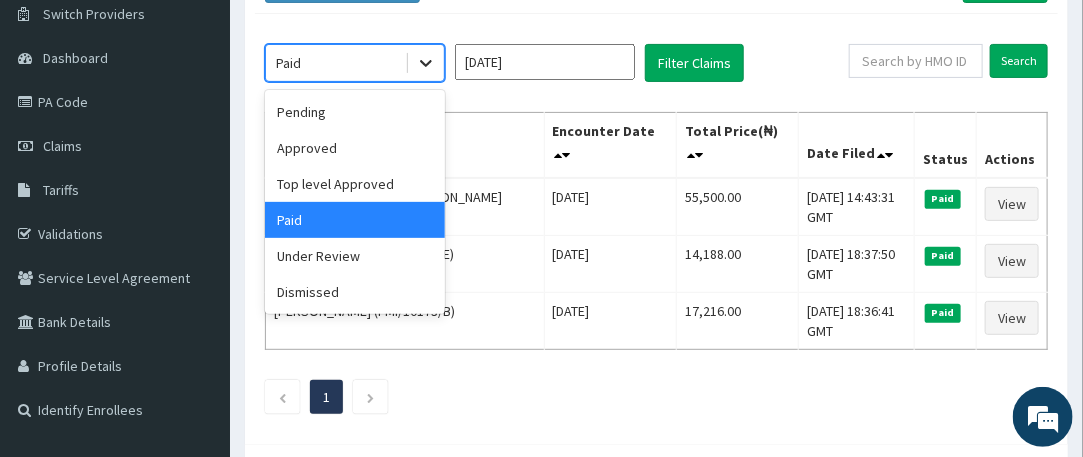 click 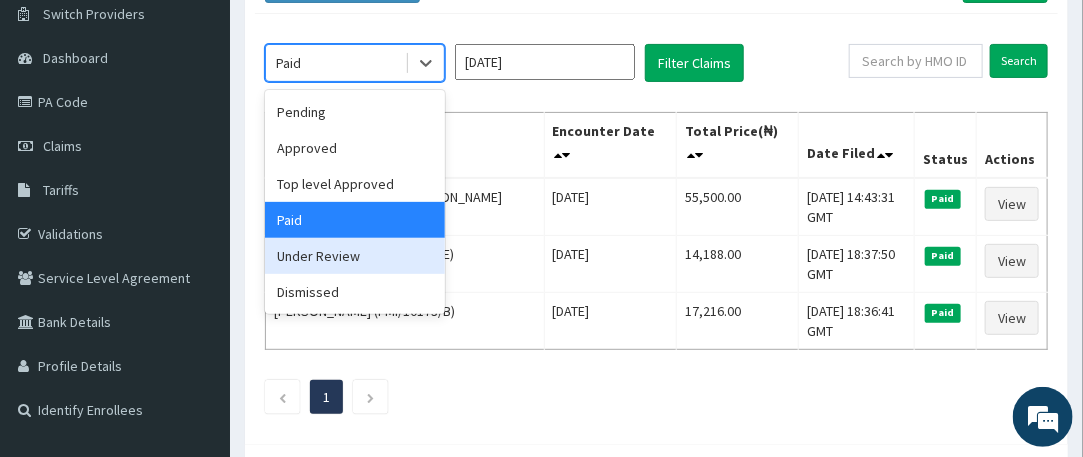 click on "Under Review" at bounding box center (355, 256) 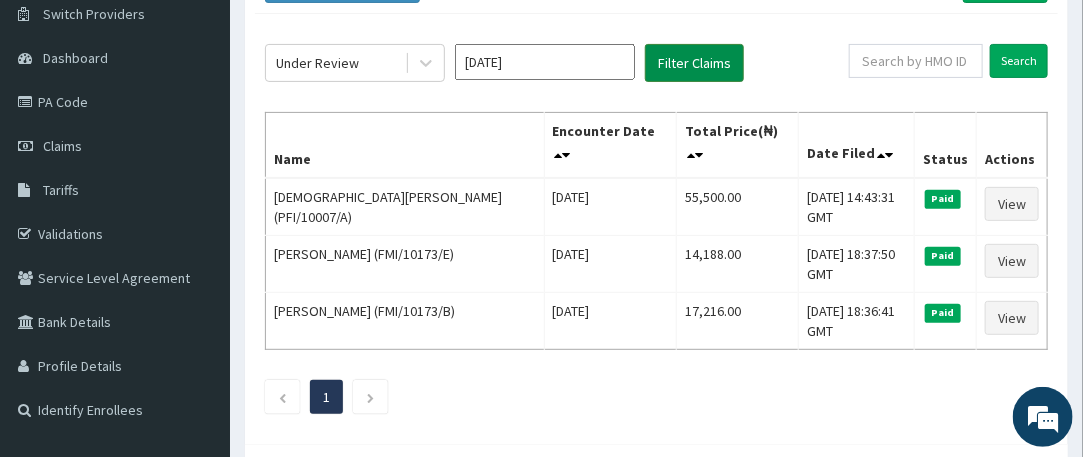 click on "Filter Claims" at bounding box center [694, 63] 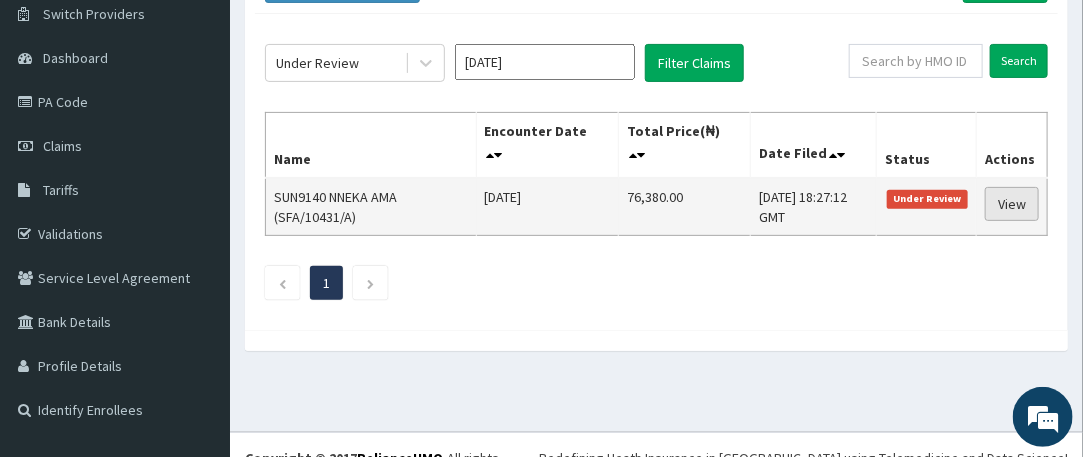 click on "View" at bounding box center (1012, 204) 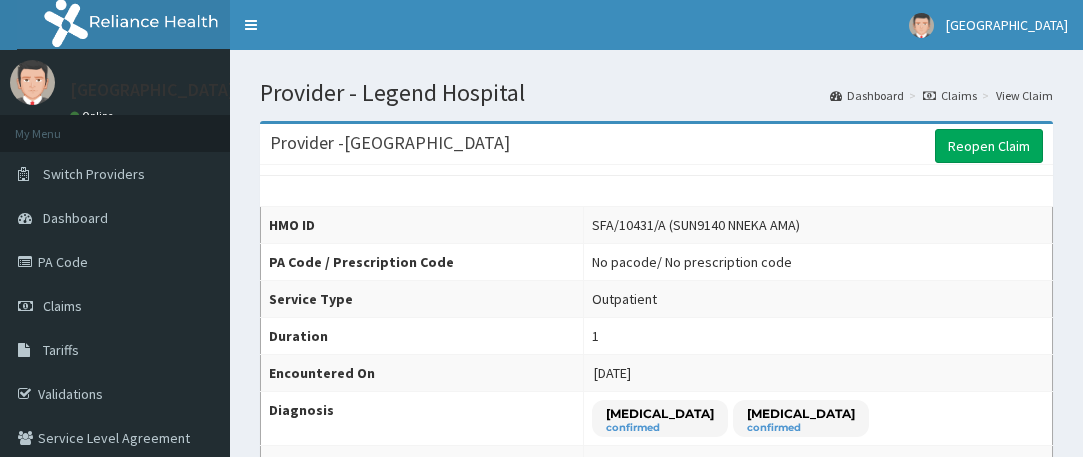 scroll, scrollTop: 0, scrollLeft: 0, axis: both 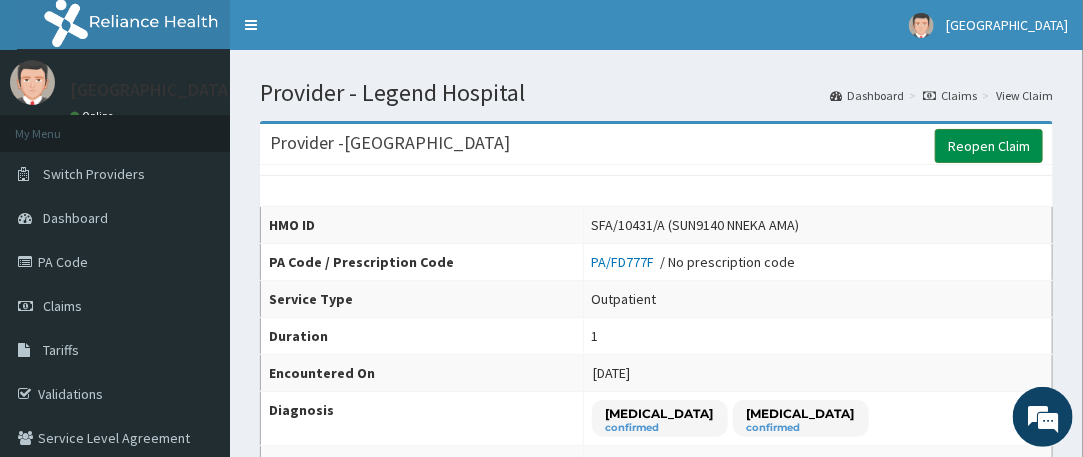 click on "Reopen Claim" at bounding box center (989, 146) 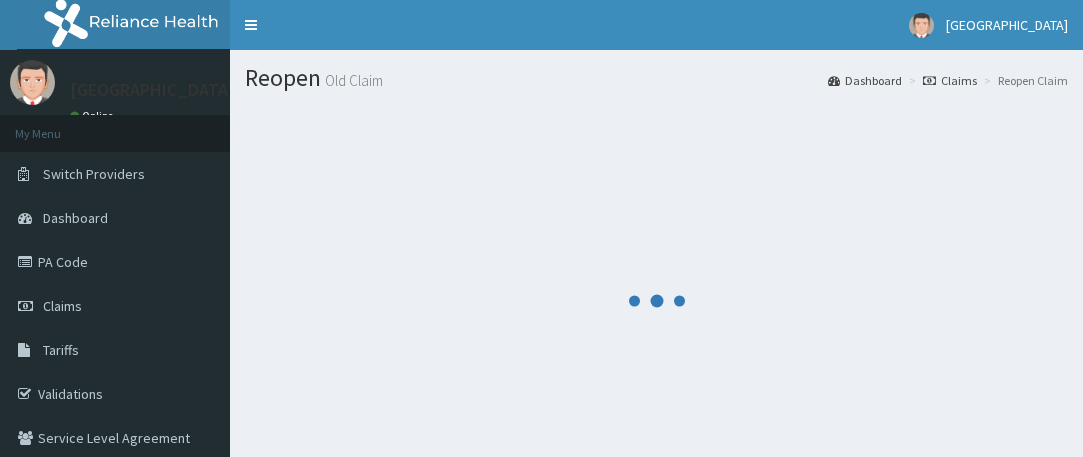 scroll, scrollTop: 0, scrollLeft: 0, axis: both 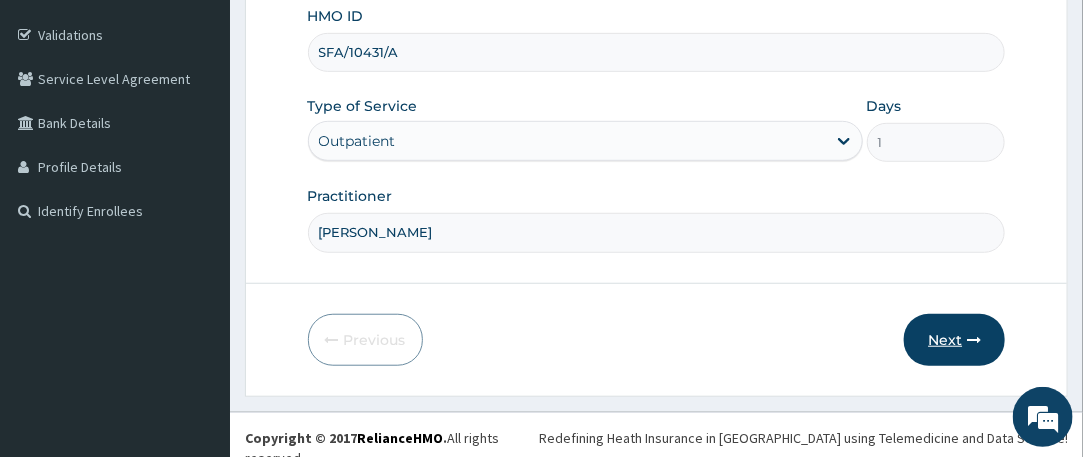 click on "Next" at bounding box center (954, 340) 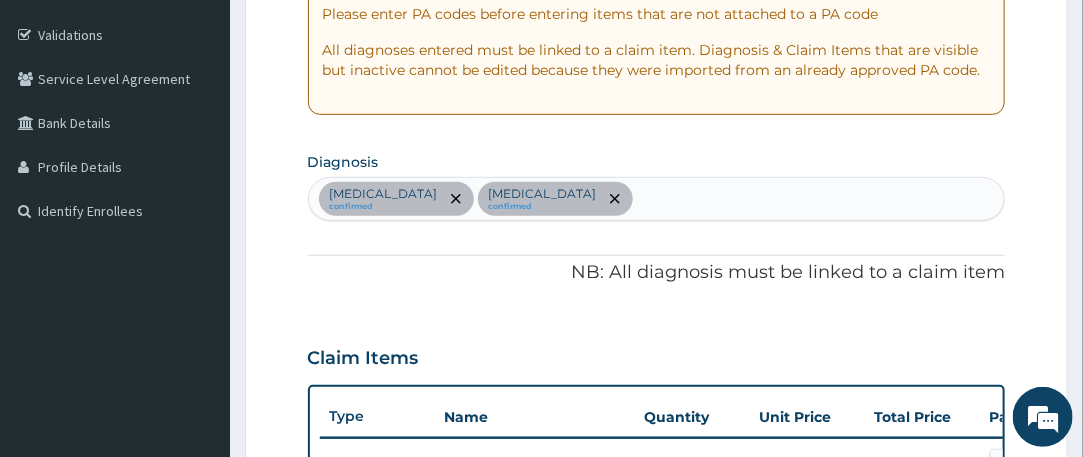 scroll, scrollTop: 0, scrollLeft: 0, axis: both 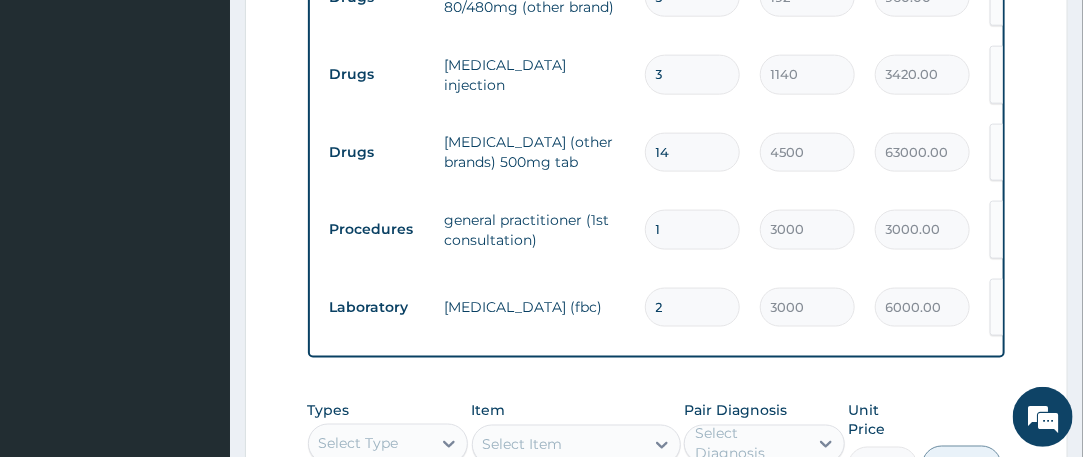 click on "2" at bounding box center (692, 307) 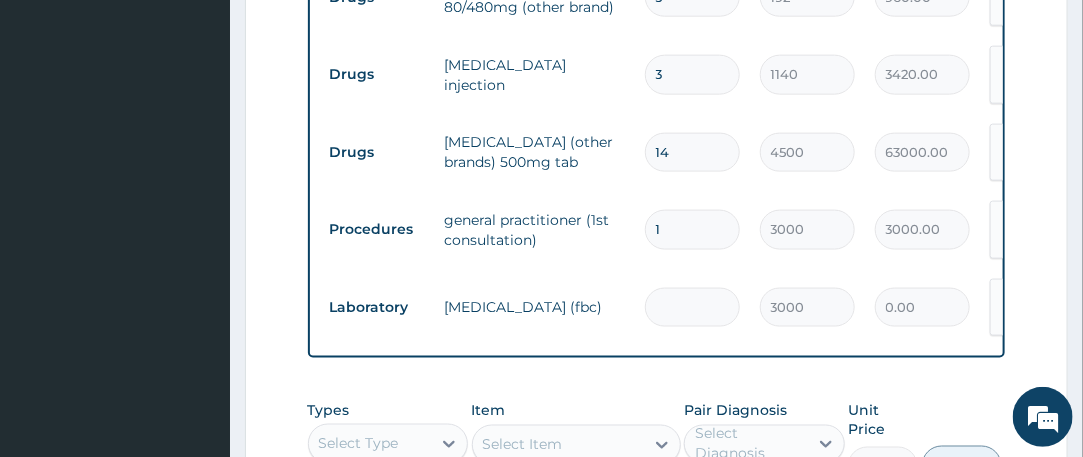 type on "1" 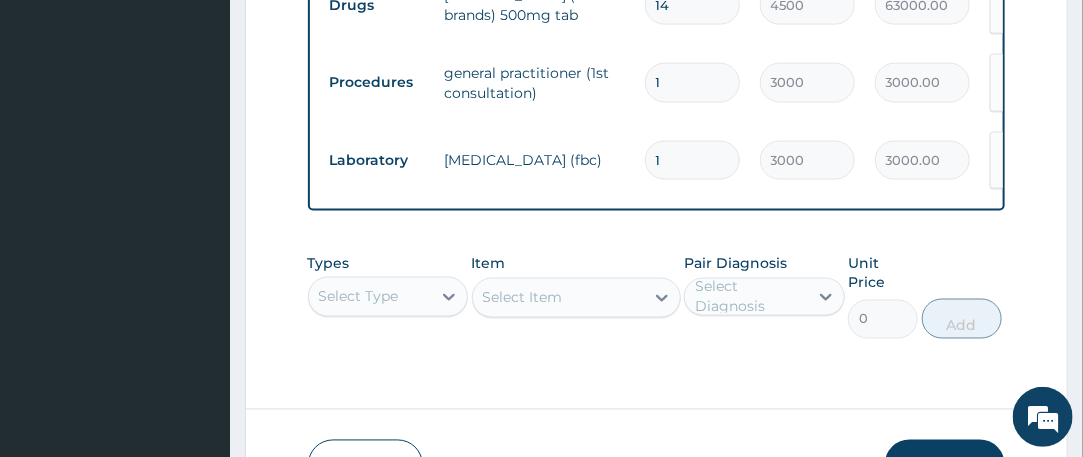 scroll, scrollTop: 1066, scrollLeft: 0, axis: vertical 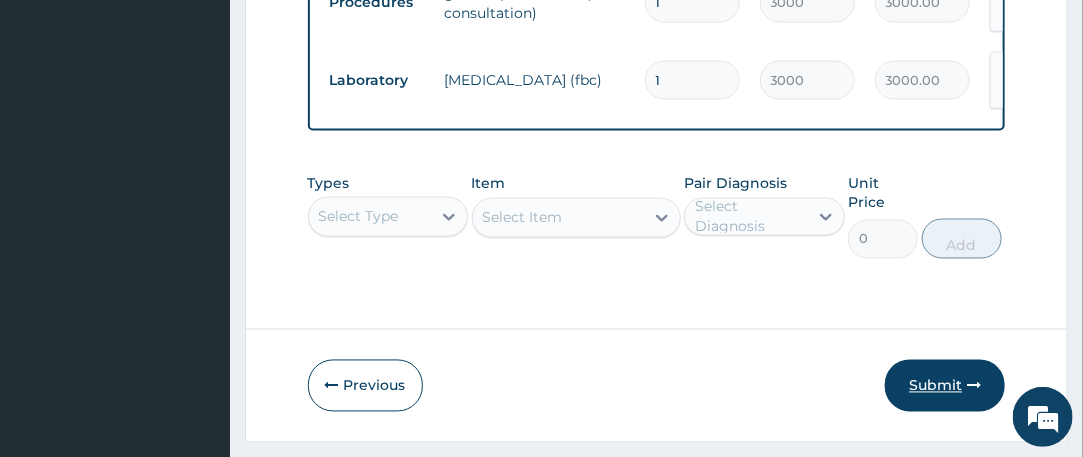 type on "1" 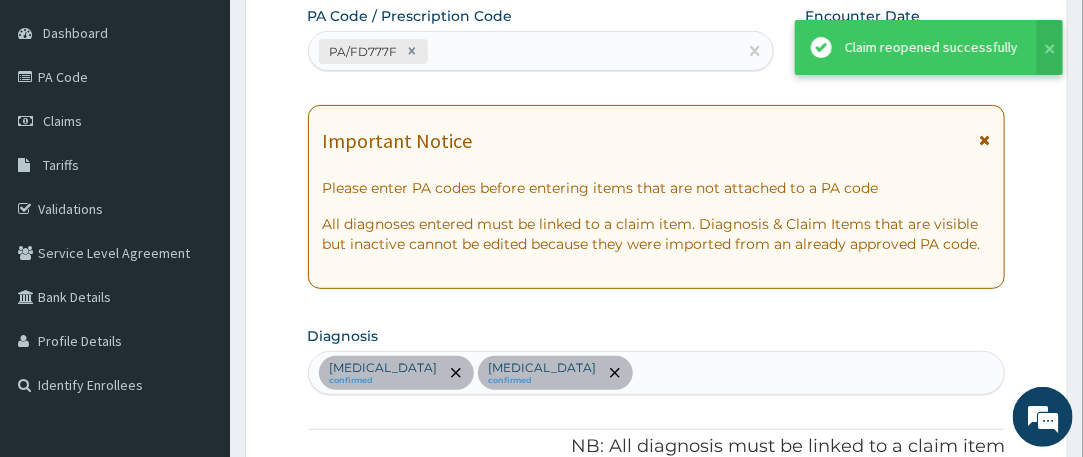 scroll, scrollTop: 1066, scrollLeft: 0, axis: vertical 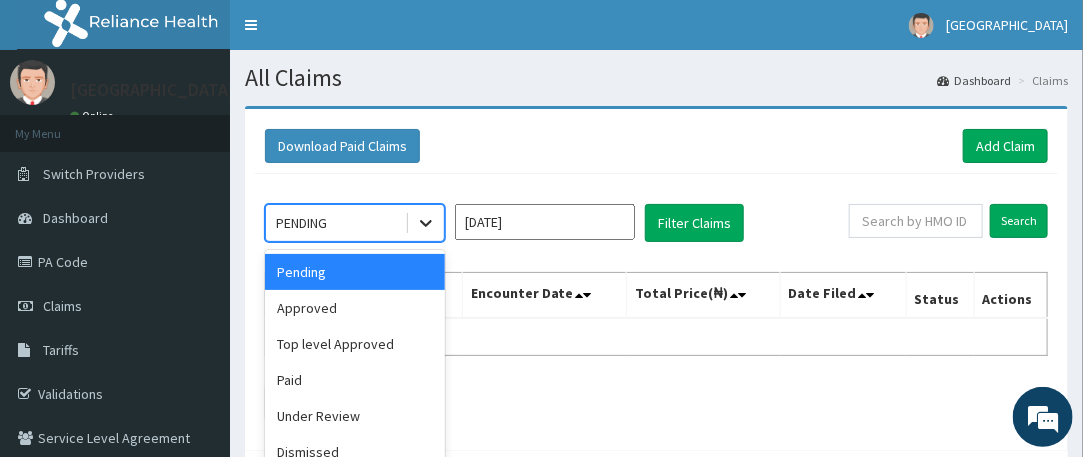 click 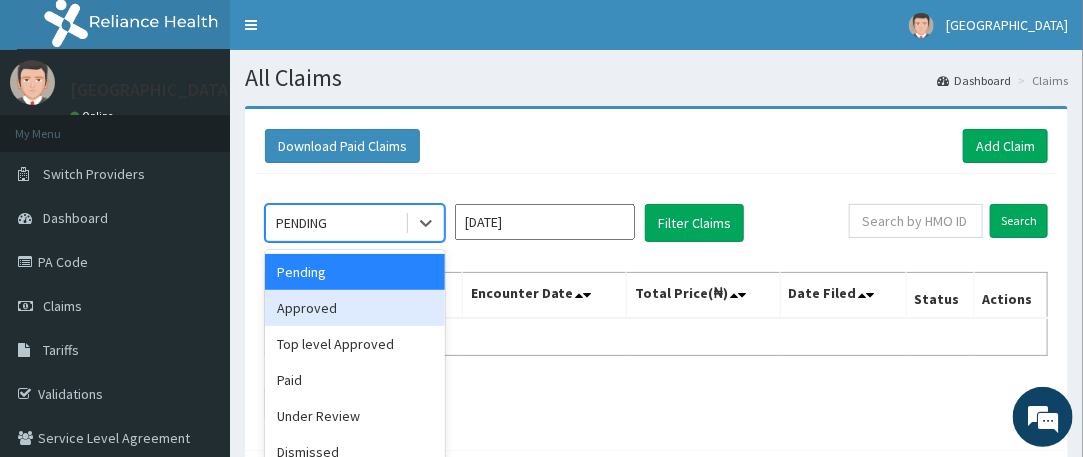 click on "Approved" at bounding box center (355, 308) 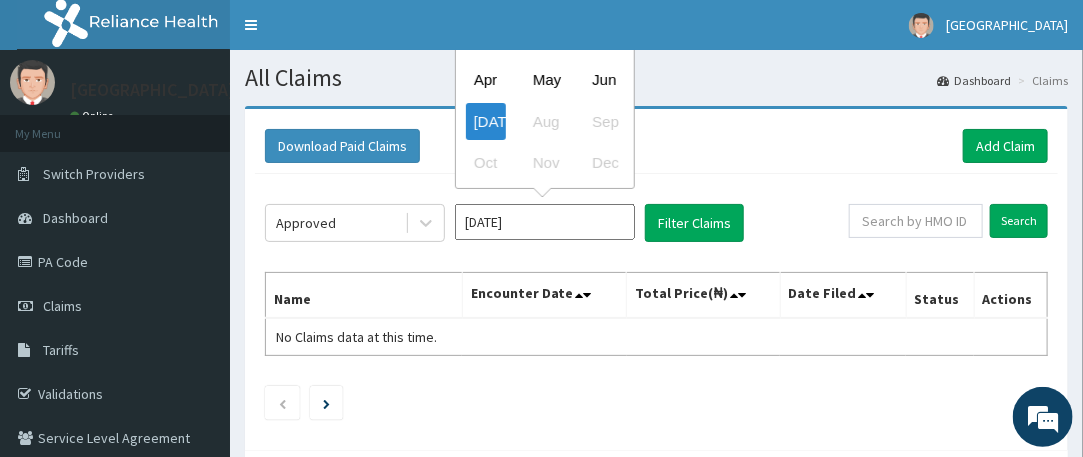 click on "[DATE]" at bounding box center (545, 222) 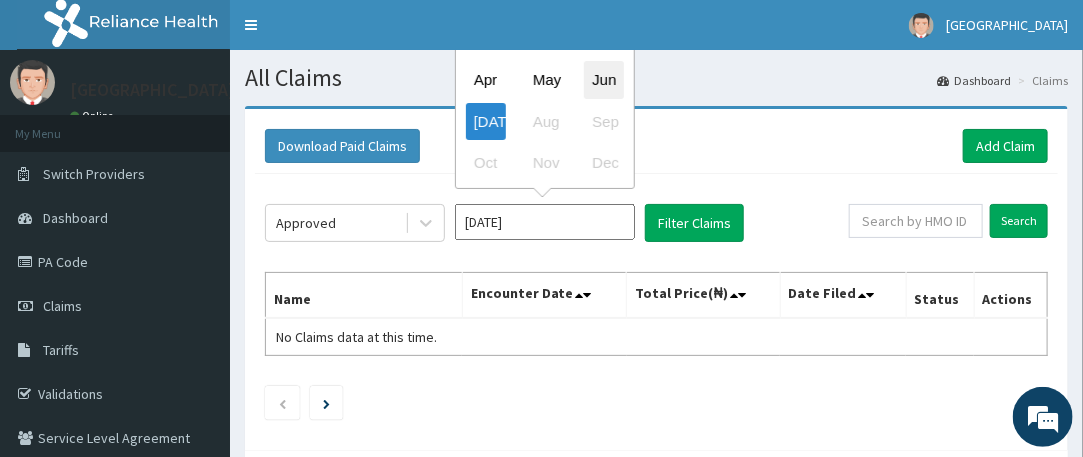 scroll, scrollTop: 0, scrollLeft: 0, axis: both 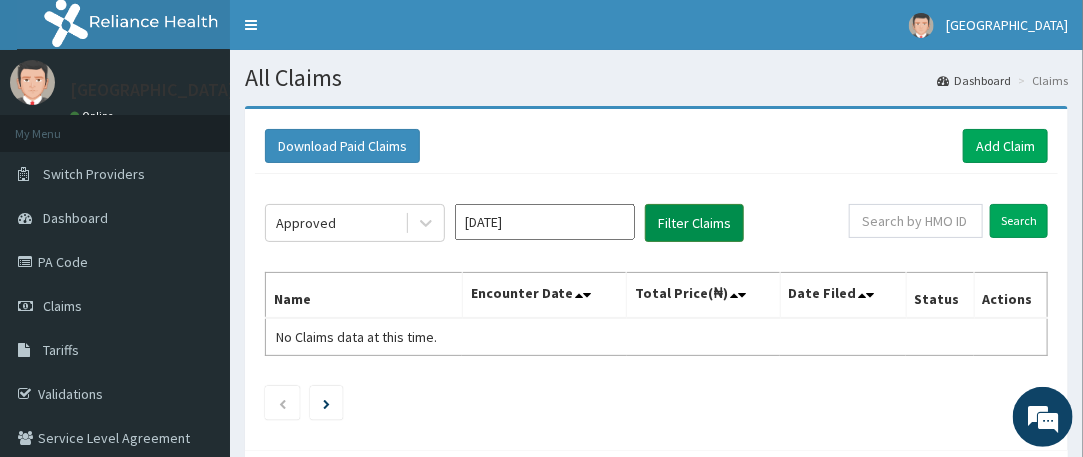 click on "Filter Claims" at bounding box center [694, 223] 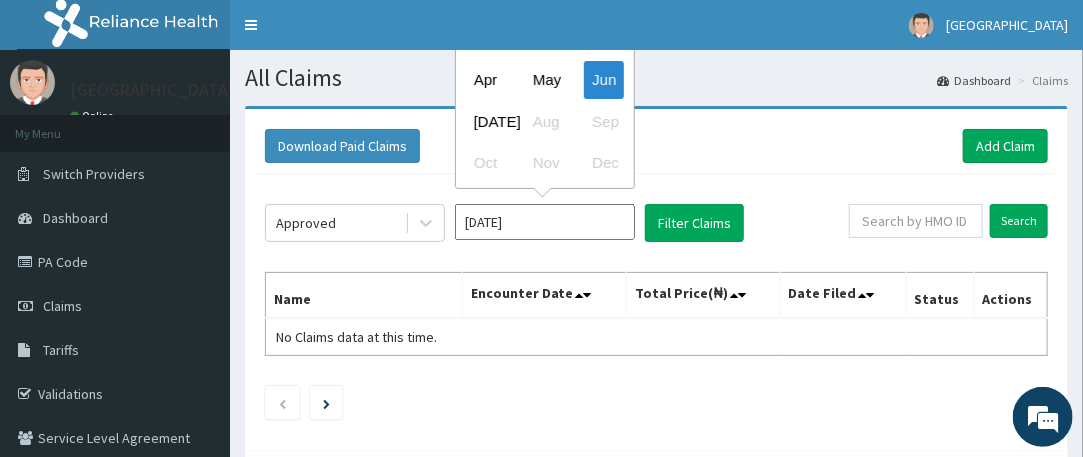 click on "[DATE]" at bounding box center [545, 222] 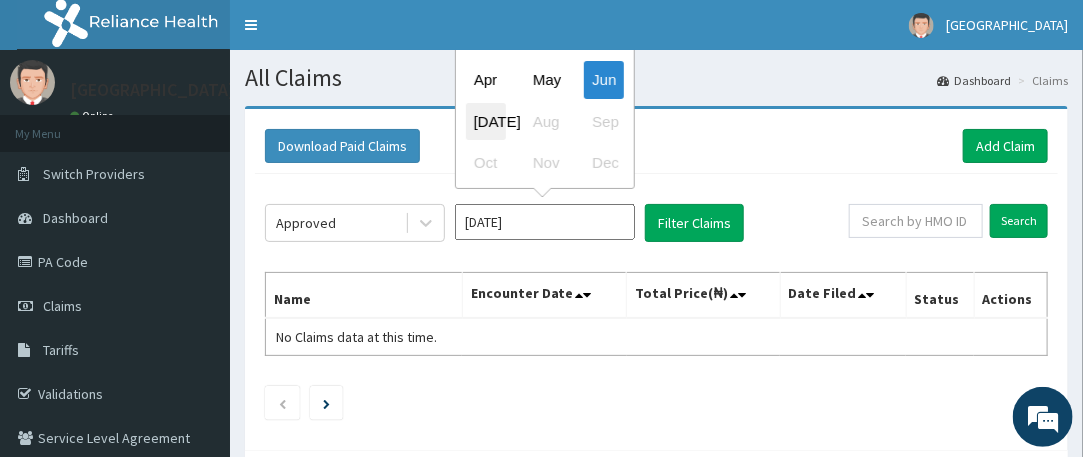 click on "[DATE]" at bounding box center (486, 121) 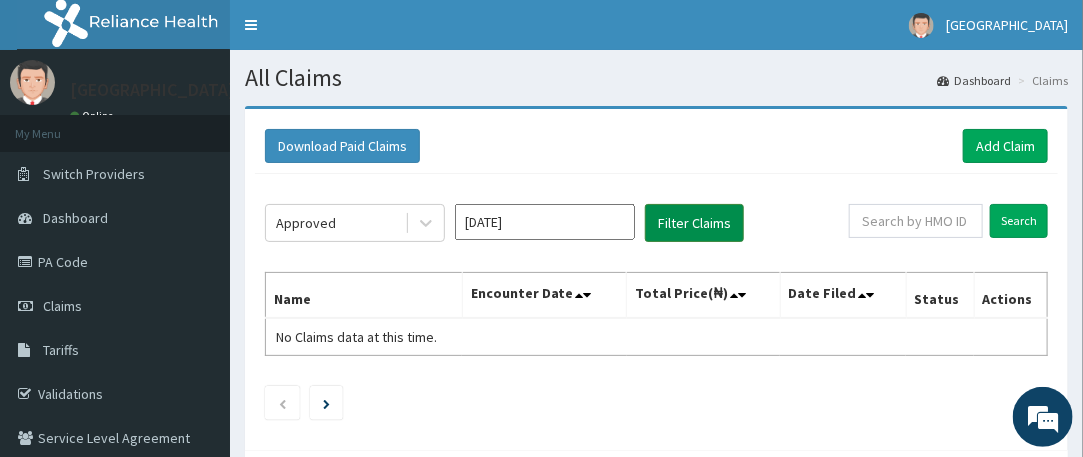 click on "Filter Claims" at bounding box center (694, 223) 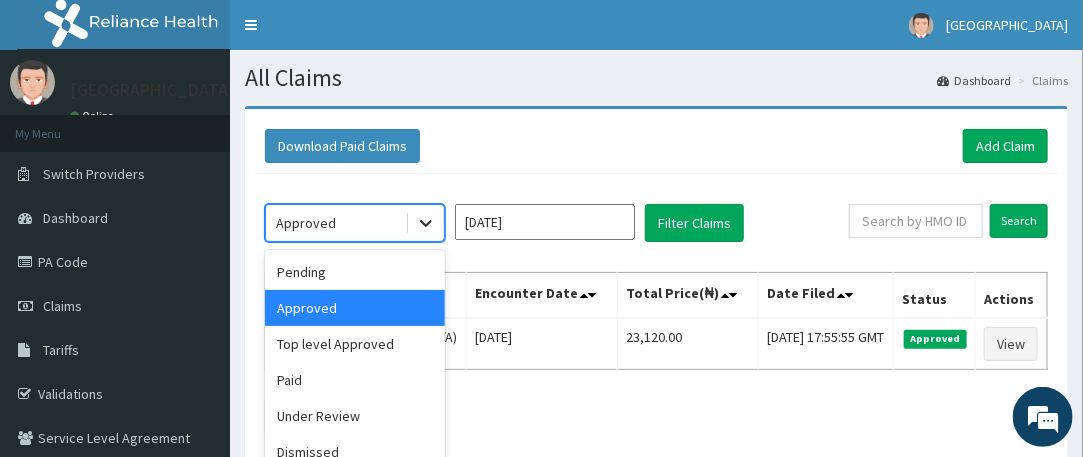 click 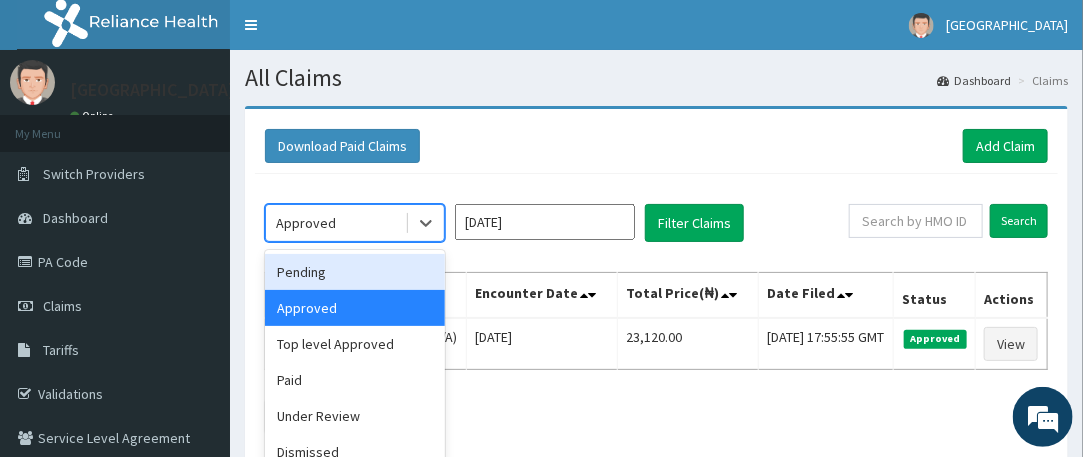 click on "Pending" at bounding box center [355, 272] 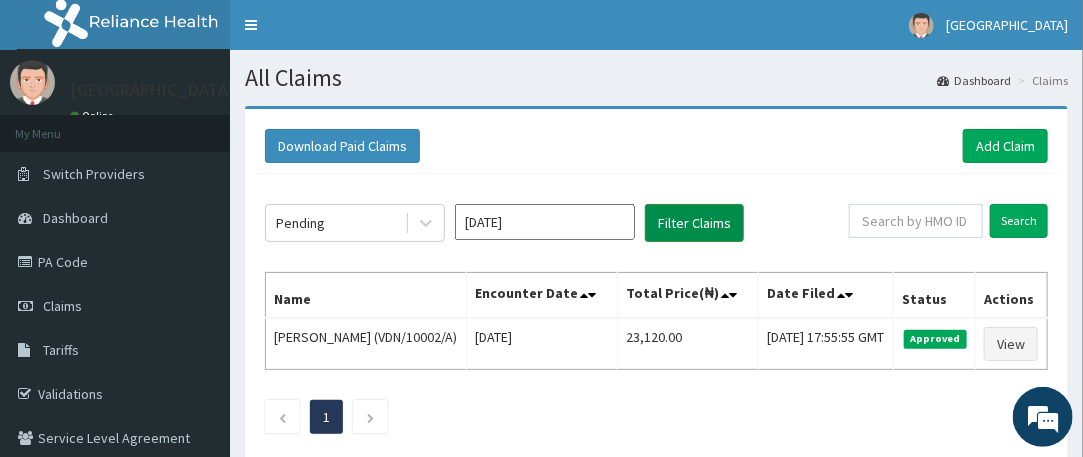 click on "Filter Claims" at bounding box center [694, 223] 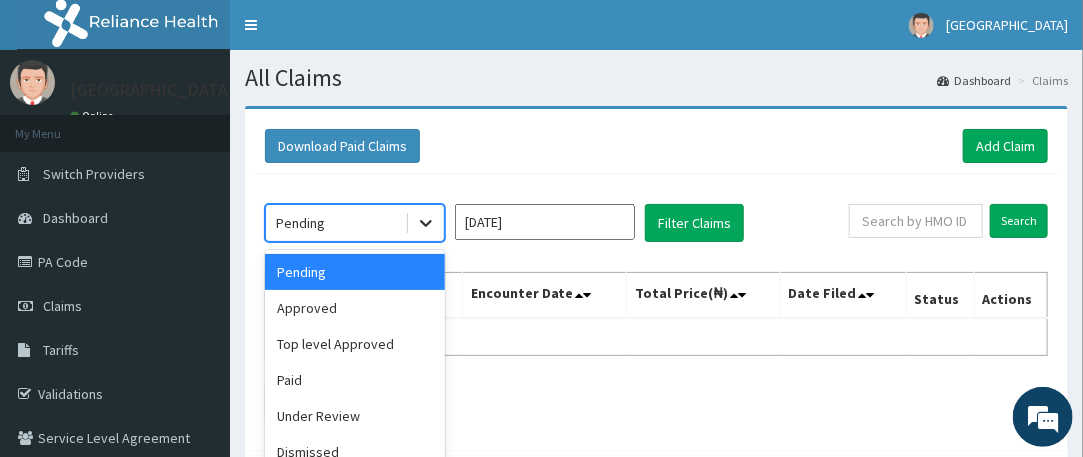 click 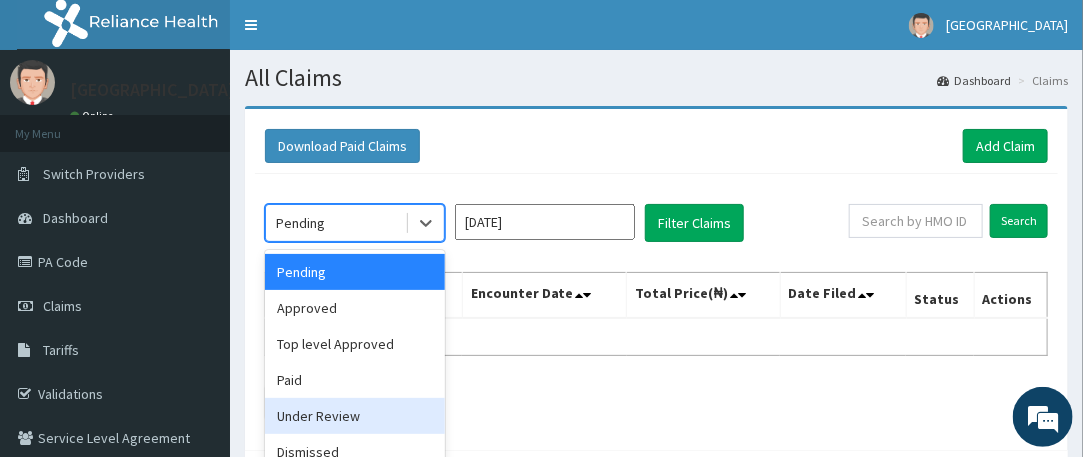 click on "Under Review" at bounding box center (355, 416) 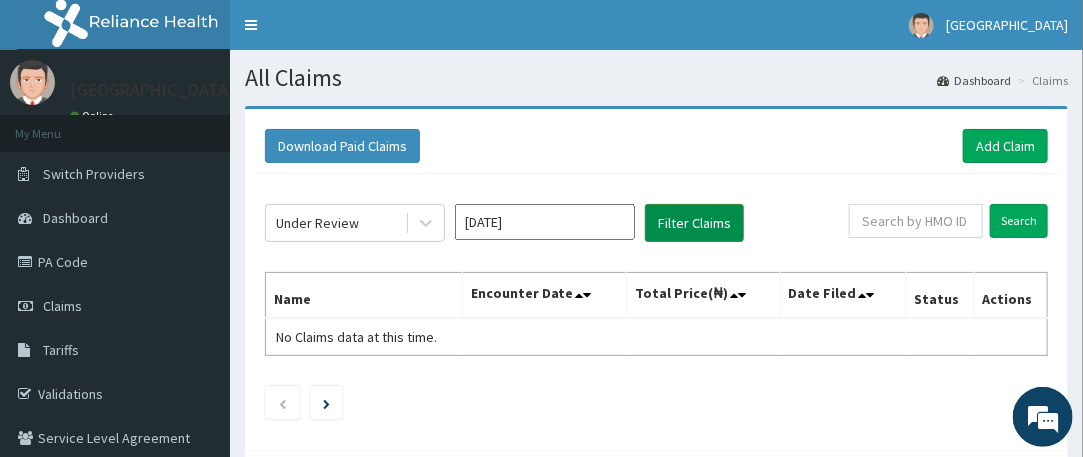 click on "Filter Claims" at bounding box center (694, 223) 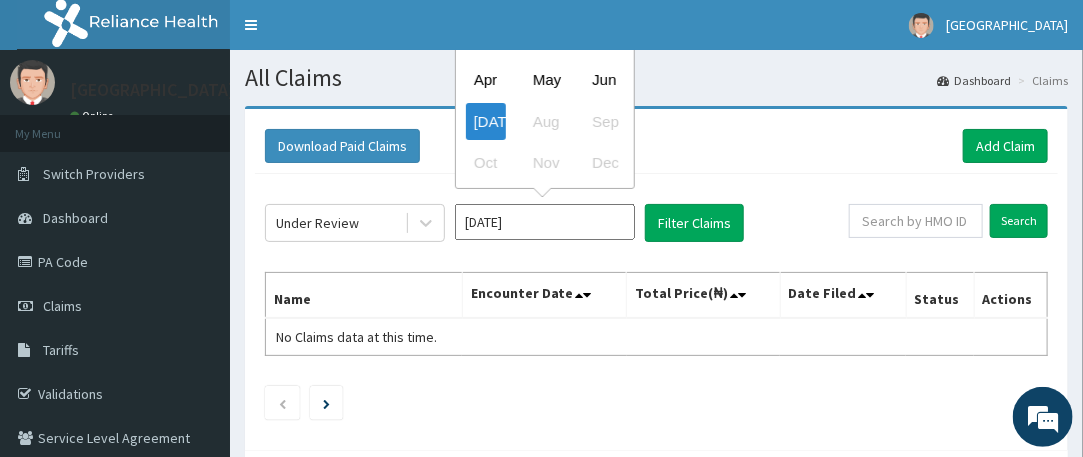 click on "[DATE]" at bounding box center [545, 222] 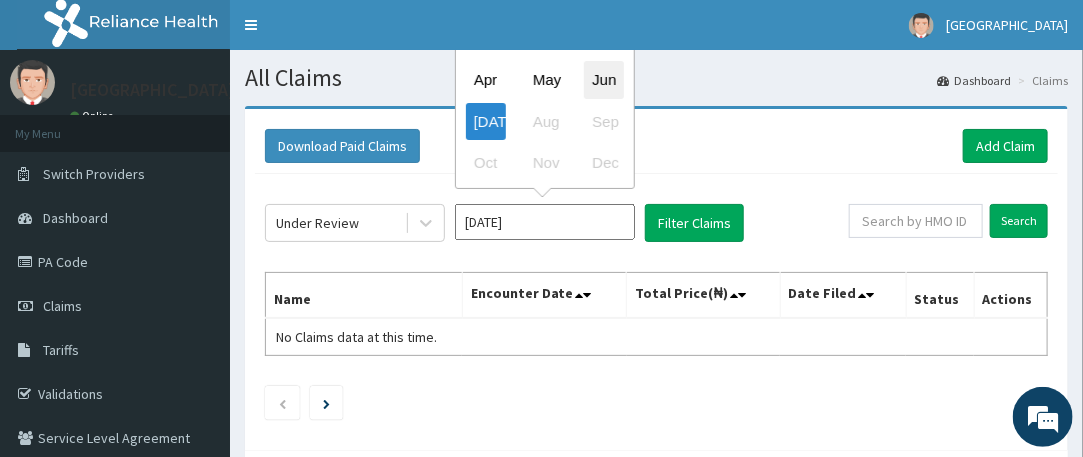 click on "Jun" at bounding box center [604, 80] 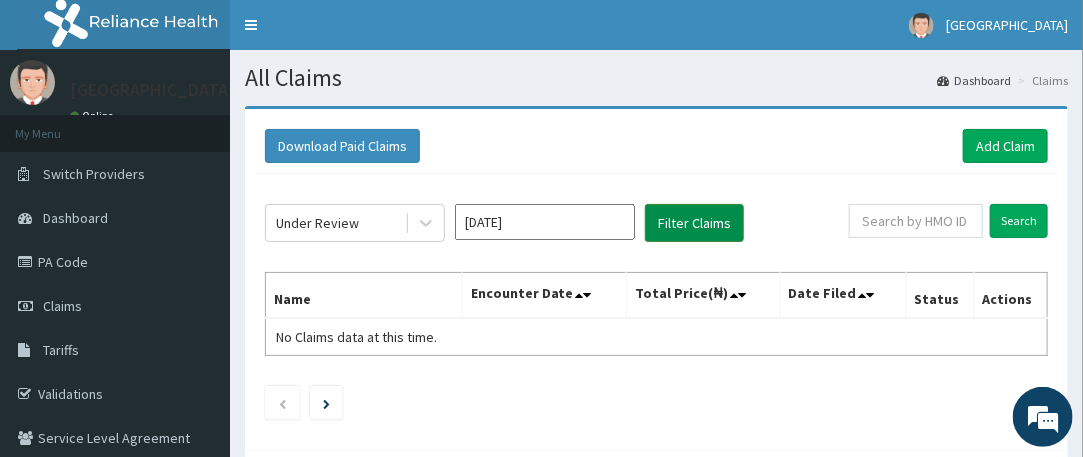 click on "Filter Claims" at bounding box center [694, 223] 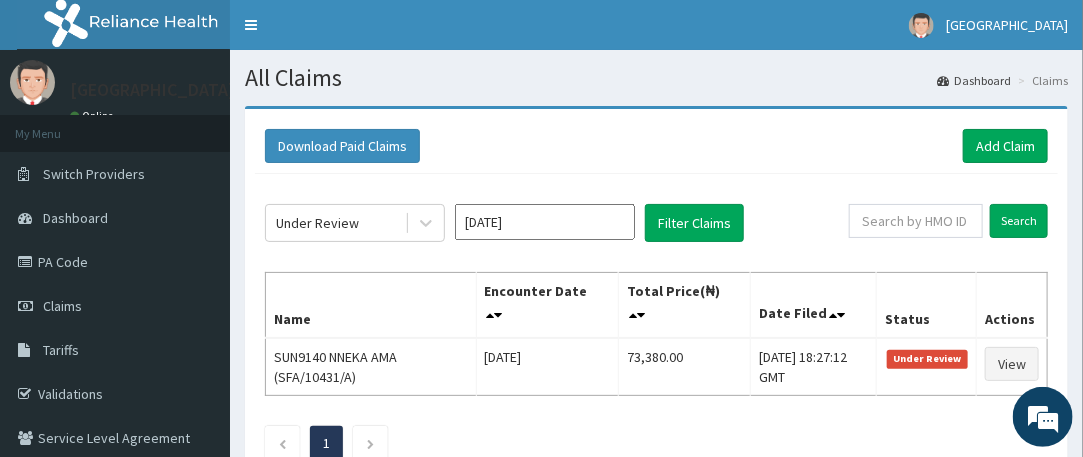 click on "Download Paid Claims Add Claim × Note you can only download claims within a maximum of 1 year and the dates will auto-adjust when you select range that is greater than 1 year From 12-04-2025 To 12-07-2025 Close Download Under Review Jun 2025 Filter Claims Search Name Encounter Date Total Price(₦) Date Filed Status Actions SUN9140 NNEKA AMA (SFA/10431/A) Sat Jun 07 2025 73,380.00 Wed, 11 Jun 2025 18:27:12 GMT Under Review View 1" at bounding box center (656, 318) 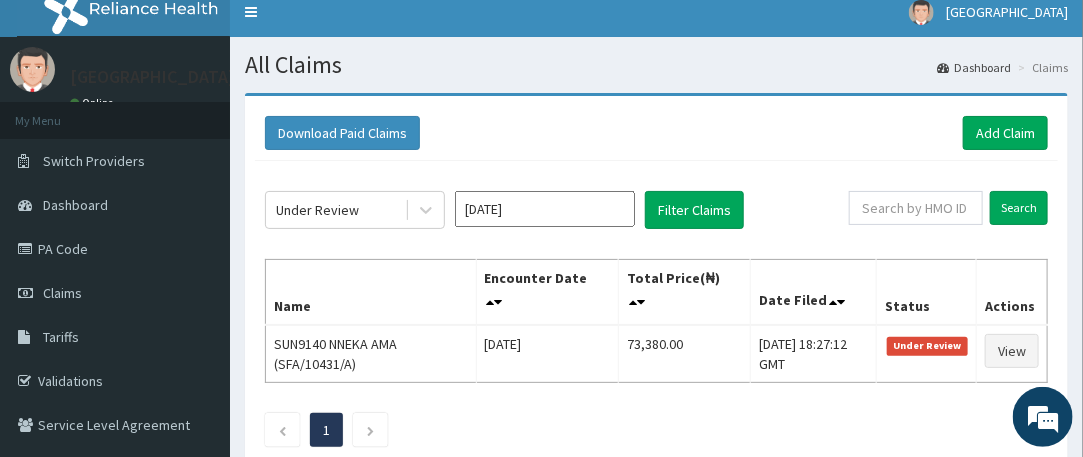 click on "Download Paid Claims Add Claim × Note you can only download claims within a maximum of 1 year and the dates will auto-adjust when you select range that is greater than 1 year From 12-04-2025 To 12-07-2025 Close Download Under Review Jun 2025 Filter Claims Search Name Encounter Date Total Price(₦) Date Filed Status Actions SUN9140 NNEKA AMA (SFA/10431/A) Sat Jun 07 2025 73,380.00 Wed, 11 Jun 2025 18:27:12 GMT Under Review View 1" at bounding box center (656, 305) 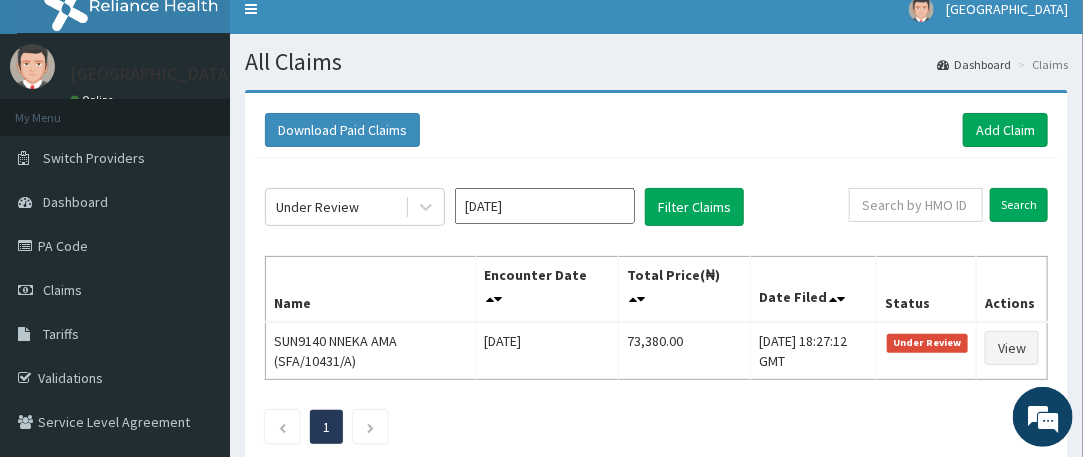 click on "Download Paid Claims Add Claim × Note you can only download claims within a maximum of 1 year and the dates will auto-adjust when you select range that is greater than 1 year From 12-04-2025 To 12-07-2025 Close Download Under Review Jun 2025 Filter Claims Search Name Encounter Date Total Price(₦) Date Filed Status Actions SUN9140 NNEKA AMA (SFA/10431/A) Sat Jun 07 2025 73,380.00 Wed, 11 Jun 2025 18:27:12 GMT Under Review View 1" at bounding box center [656, 302] 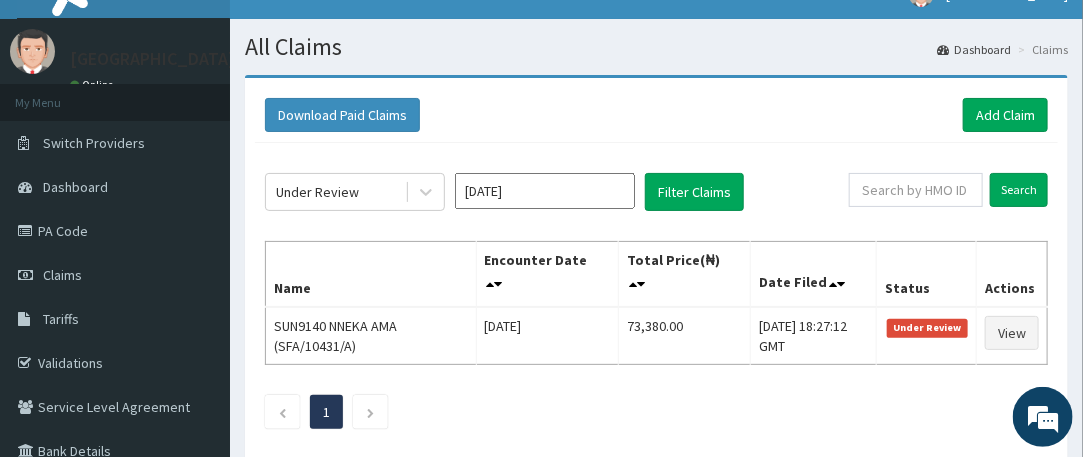 click on "Download Paid Claims Add Claim × Note you can only download claims within a maximum of 1 year and the dates will auto-adjust when you select range that is greater than 1 year From 12-04-2025 To 12-07-2025 Close Download Under Review Jun 2025 Filter Claims Search Name Encounter Date Total Price(₦) Date Filed Status Actions SUN9140 NNEKA AMA (SFA/10431/A) Sat Jun 07 2025 73,380.00 Wed, 11 Jun 2025 18:27:12 GMT Under Review View 1" at bounding box center [656, 287] 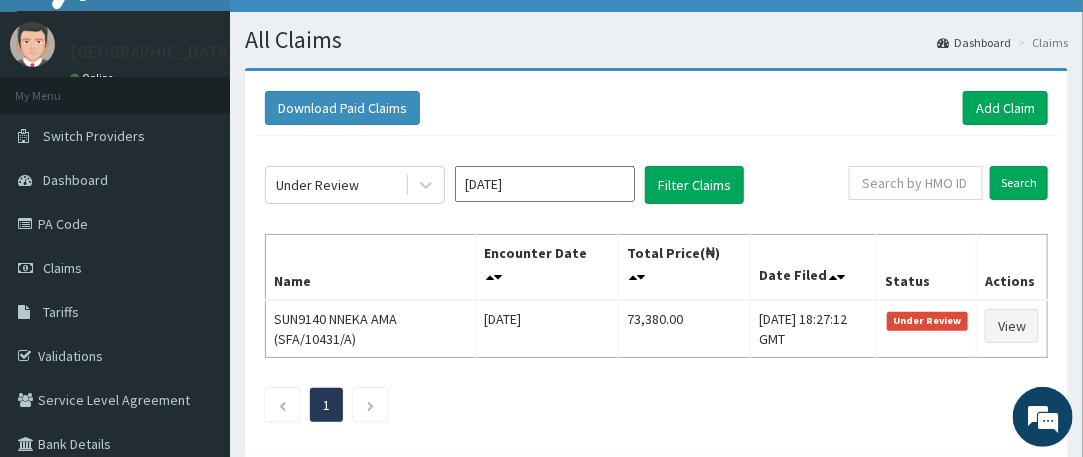 click on "Download Paid Claims Add Claim × Note you can only download claims within a maximum of 1 year and the dates will auto-adjust when you select range that is greater than 1 year From 12-04-2025 To 12-07-2025 Close Download Under Review Jun 2025 Filter Claims Search Name Encounter Date Total Price(₦) Date Filed Status Actions SUN9140 NNEKA AMA (SFA/10431/A) Sat Jun 07 2025 73,380.00 Wed, 11 Jun 2025 18:27:12 GMT Under Review View 1" at bounding box center (656, 280) 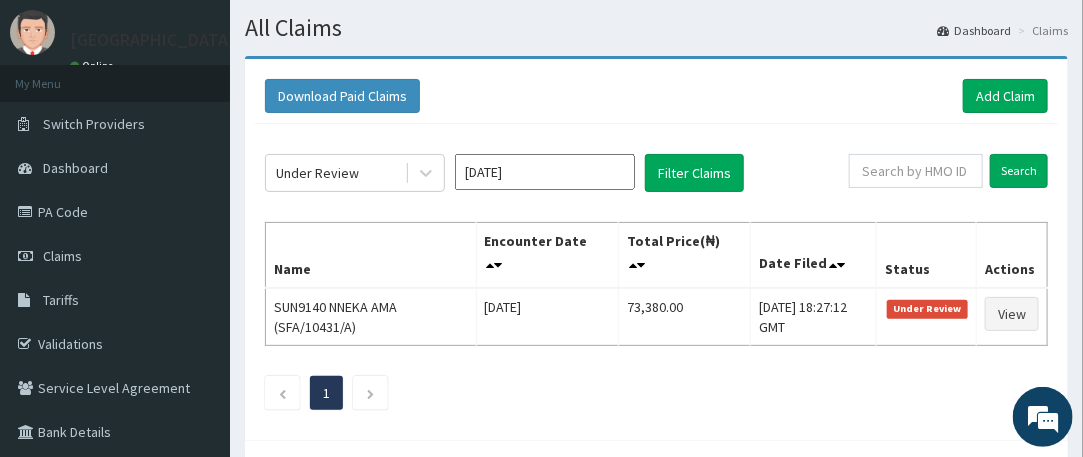 click on "Download Paid Claims Add Claim × Note you can only download claims within a maximum of 1 year and the dates will auto-adjust when you select range that is greater than 1 year From 12-04-2025 To 12-07-2025 Close Download Under Review Jun 2025 Filter Claims Search Name Encounter Date Total Price(₦) Date Filed Status Actions SUN9140 NNEKA AMA (SFA/10431/A) Sat Jun 07 2025 73,380.00 Wed, 11 Jun 2025 18:27:12 GMT Under Review View 1" at bounding box center [656, 268] 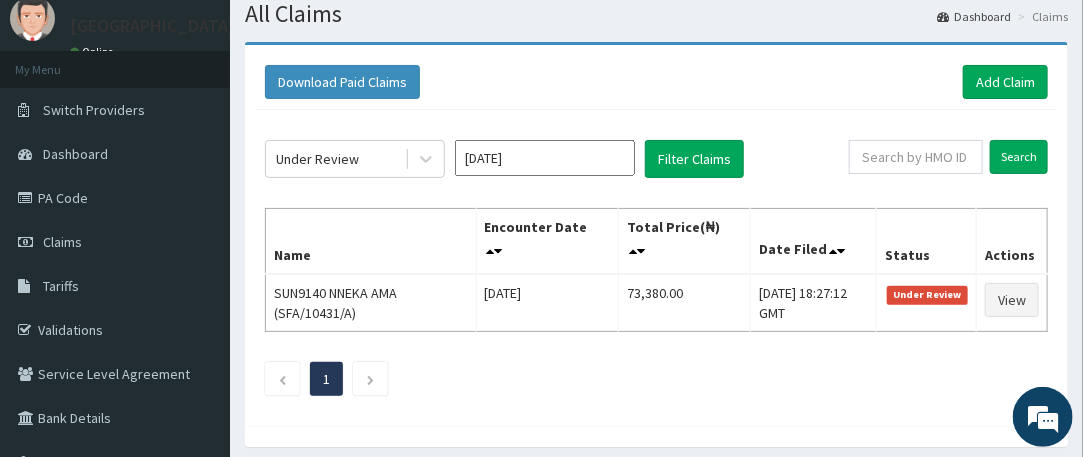 click on "Download Paid Claims Add Claim × Note you can only download claims within a maximum of 1 year and the dates will auto-adjust when you select range that is greater than 1 year From 12-04-2025 To 12-07-2025 Close Download Under Review Jun 2025 Filter Claims Search Name Encounter Date Total Price(₦) Date Filed Status Actions SUN9140 NNEKA AMA (SFA/10431/A) Sat Jun 07 2025 73,380.00 Wed, 11 Jun 2025 18:27:12 GMT Under Review View 1" at bounding box center [656, 254] 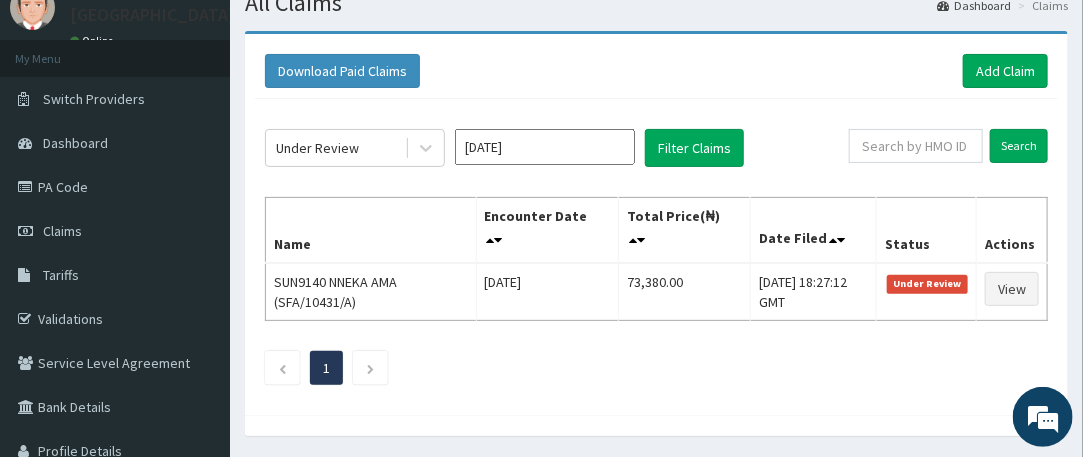 click on "Download Paid Claims Add Claim × Note you can only download claims within a maximum of 1 year and the dates will auto-adjust when you select range that is greater than 1 year From 12-04-2025 To 12-07-2025 Close Download Under Review Jun 2025 Filter Claims Search Name Encounter Date Total Price(₦) Date Filed Status Actions SUN9140 NNEKA AMA (SFA/10431/A) Sat Jun 07 2025 73,380.00 Wed, 11 Jun 2025 18:27:12 GMT Under Review View 1" at bounding box center [656, 243] 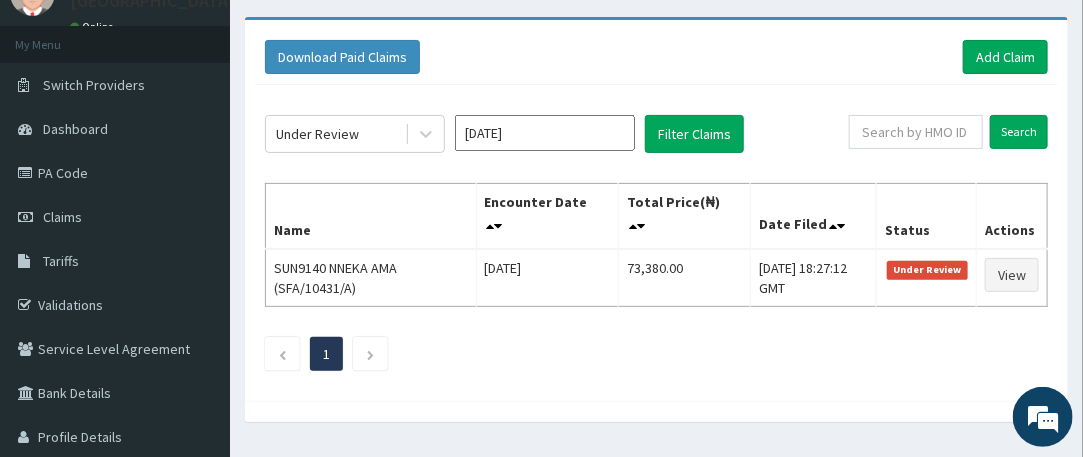 click on "Download Paid Claims Add Claim × Note you can only download claims within a maximum of 1 year and the dates will auto-adjust when you select range that is greater than 1 year From 12-04-2025 To 12-07-2025 Close Download Under Review Jun 2025 Filter Claims Search Name Encounter Date Total Price(₦) Date Filed Status Actions SUN9140 NNEKA AMA (SFA/10431/A) Sat Jun 07 2025 73,380.00 Wed, 11 Jun 2025 18:27:12 GMT Under Review View 1" at bounding box center [656, 229] 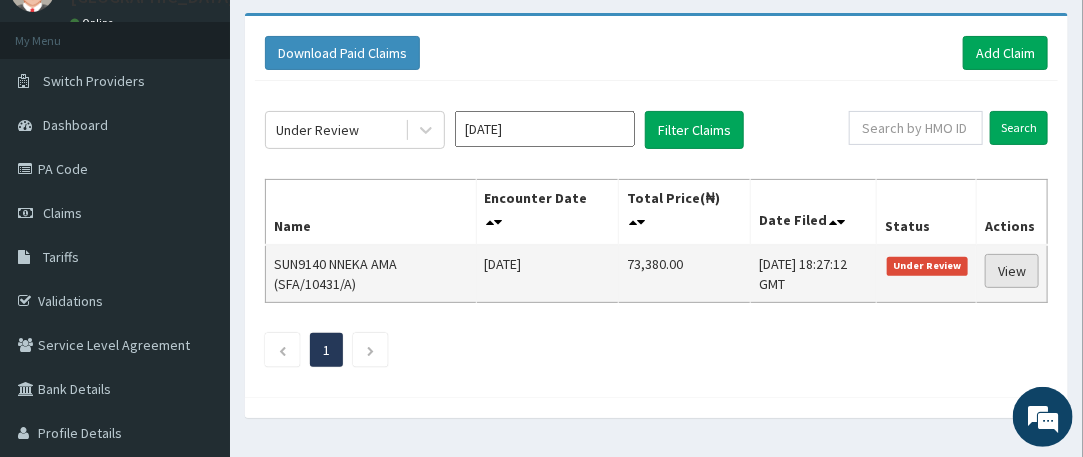 click on "View" at bounding box center [1012, 271] 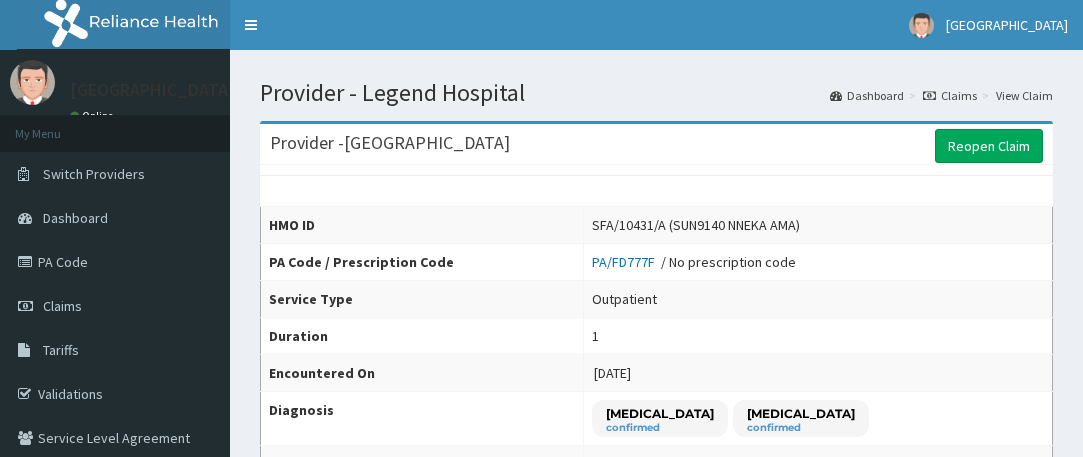 scroll, scrollTop: 0, scrollLeft: 0, axis: both 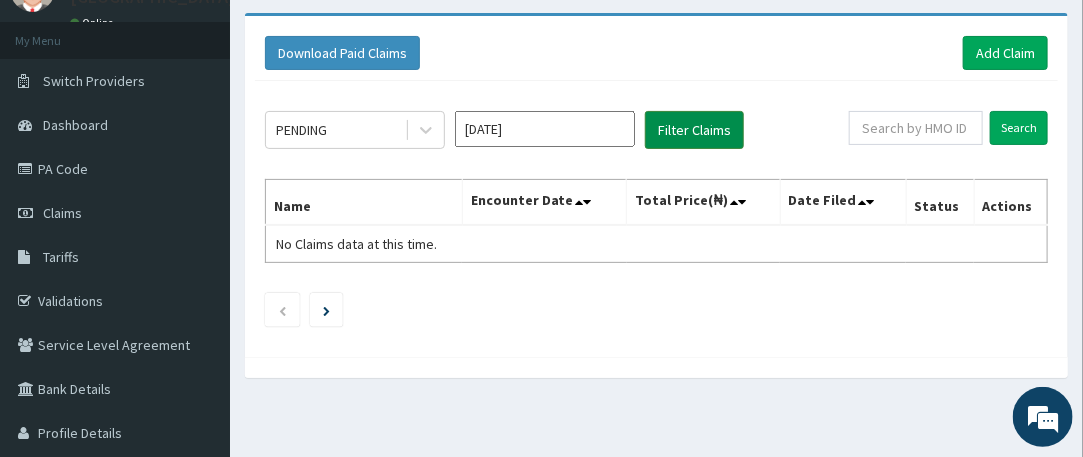 click on "Filter Claims" at bounding box center [694, 130] 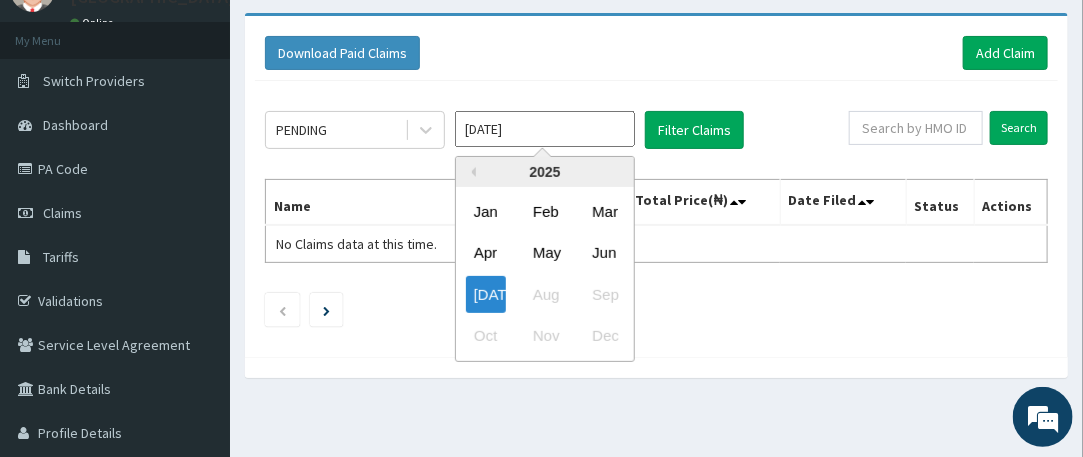 click on "[DATE]" at bounding box center (545, 129) 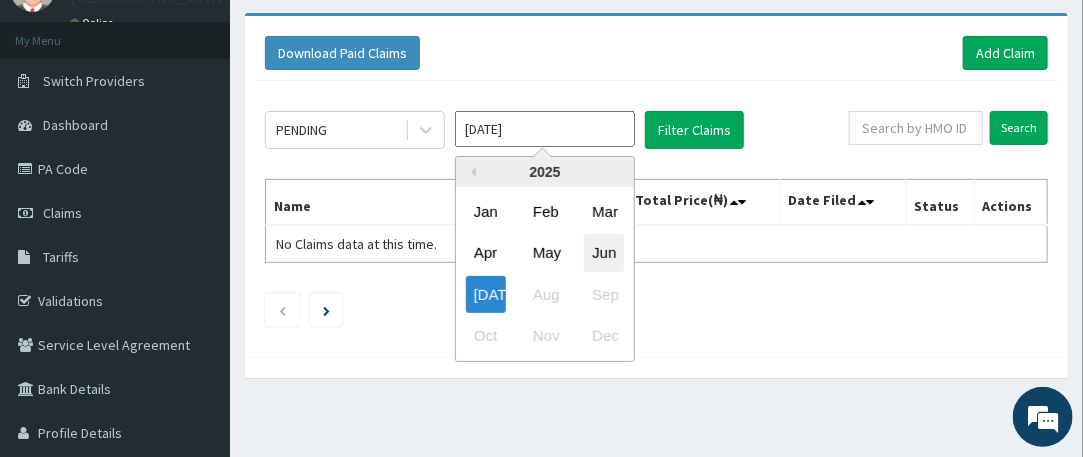 click on "Jun" at bounding box center [604, 253] 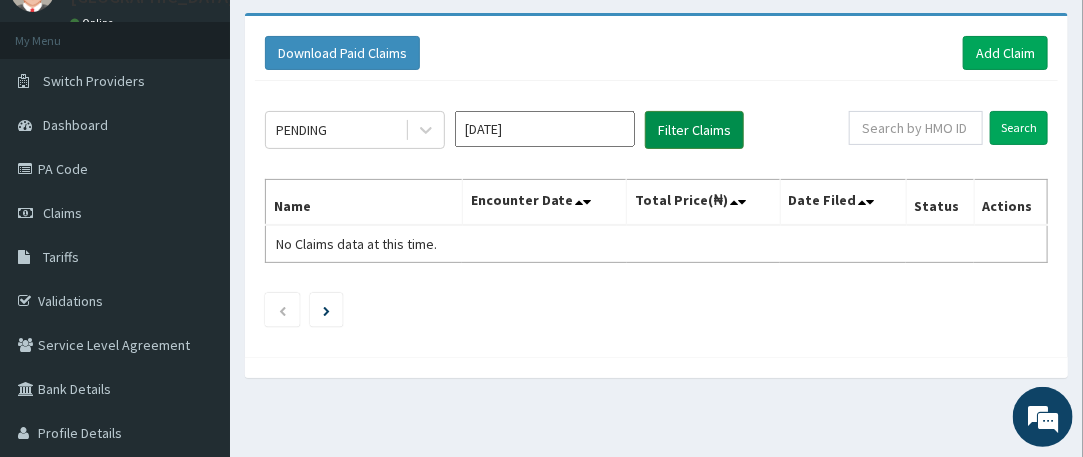 click on "Filter Claims" at bounding box center (694, 130) 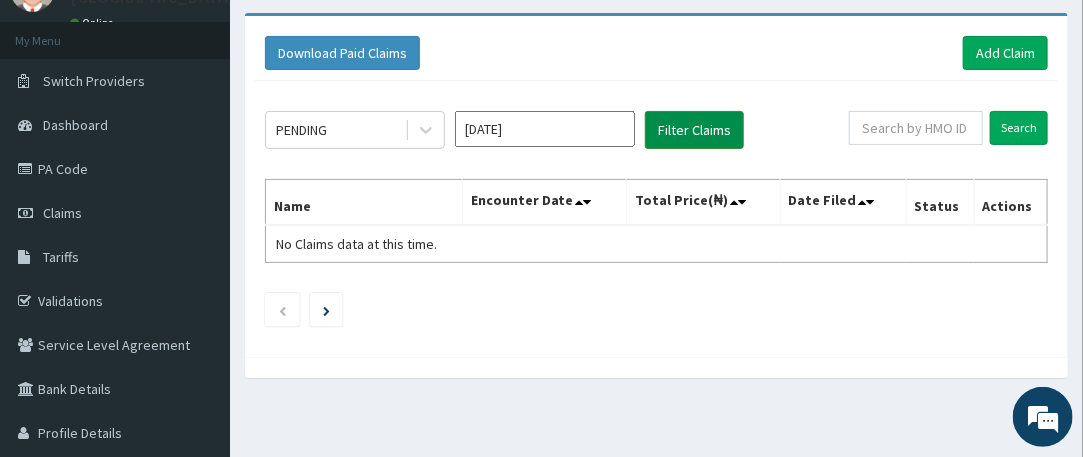 scroll, scrollTop: 0, scrollLeft: 0, axis: both 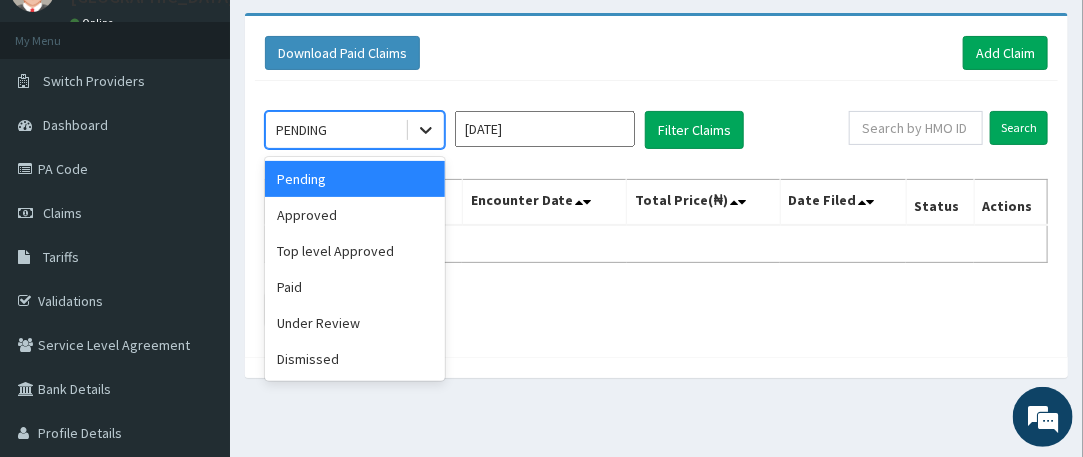 click 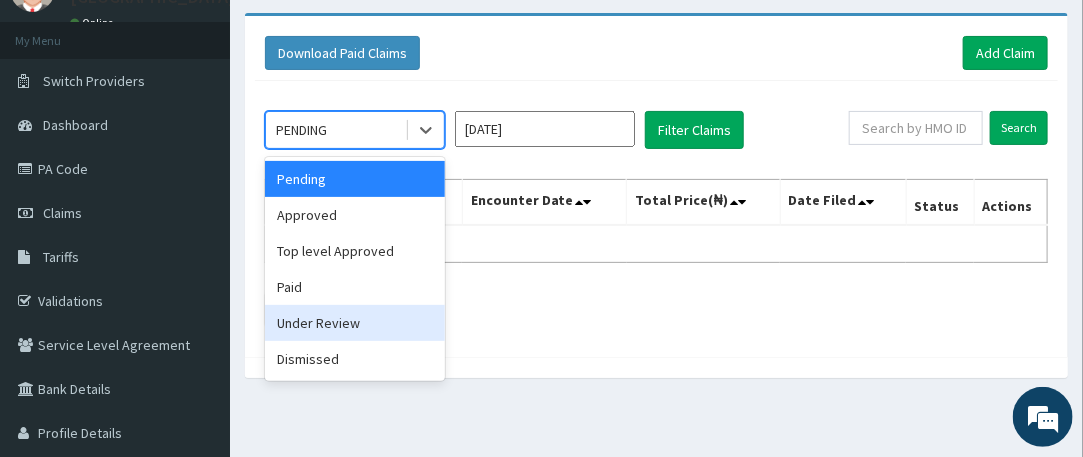 click on "Under Review" at bounding box center (355, 323) 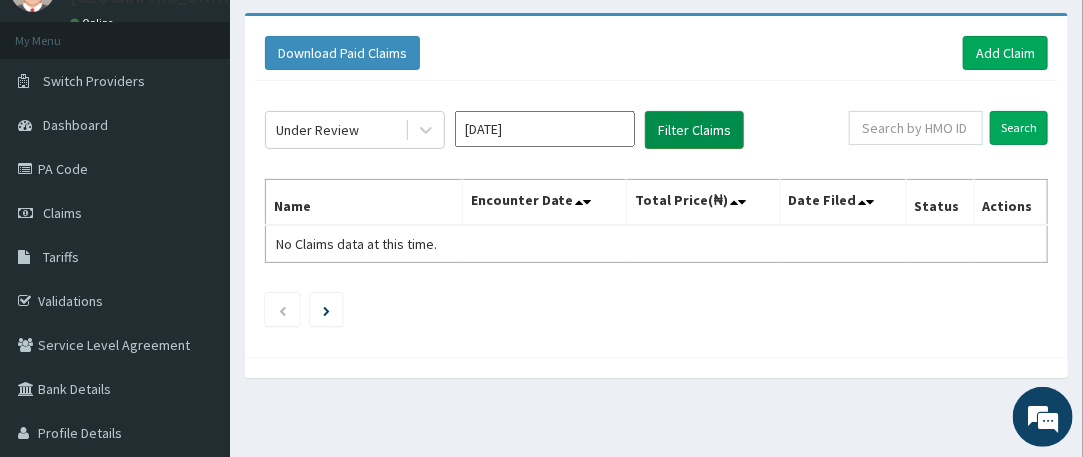 click on "Filter Claims" at bounding box center (694, 130) 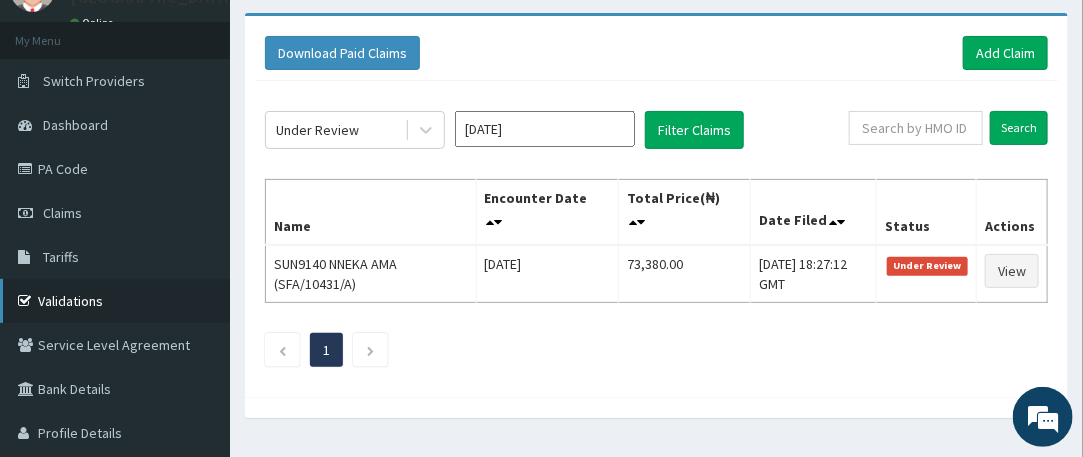 click on "Validations" at bounding box center (115, 301) 